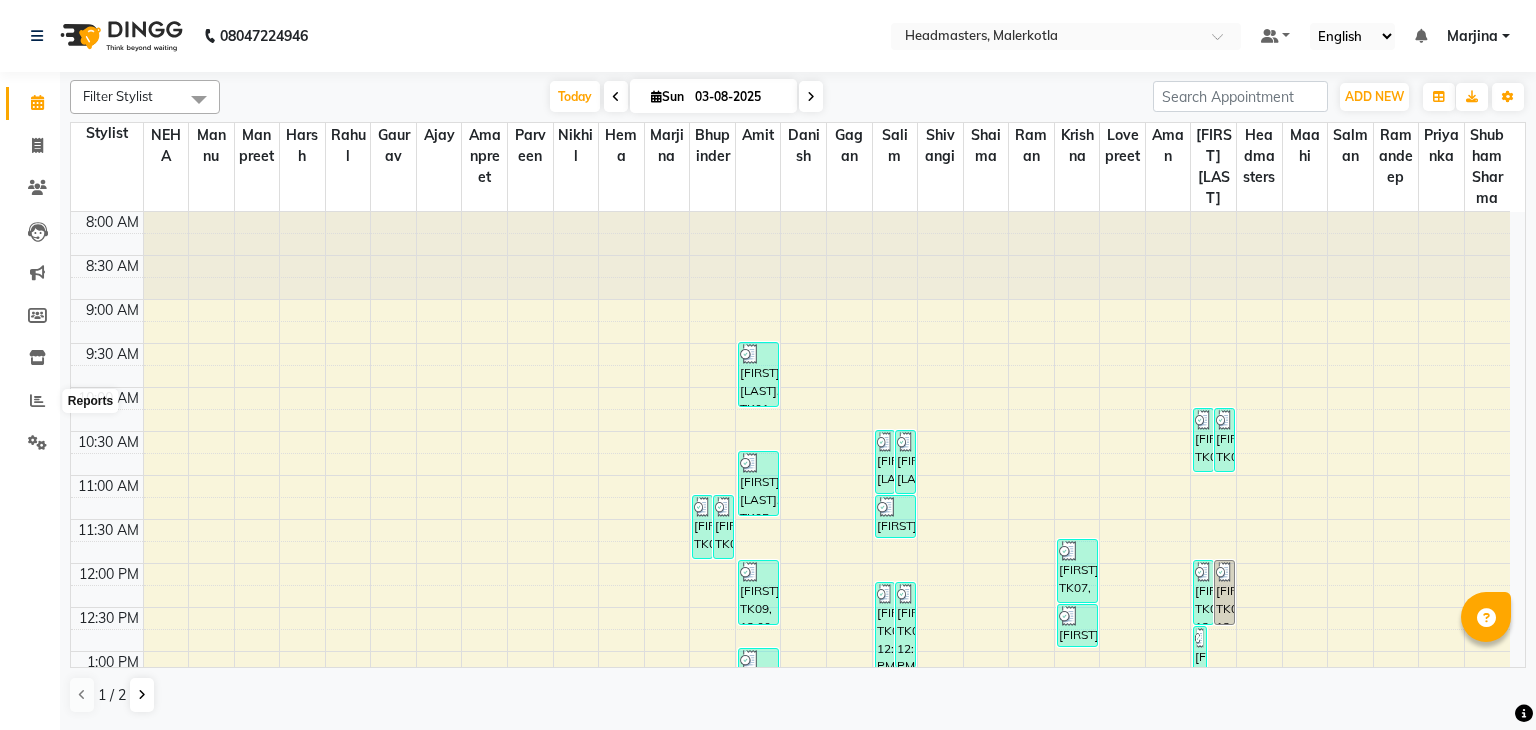 scroll, scrollTop: 0, scrollLeft: 0, axis: both 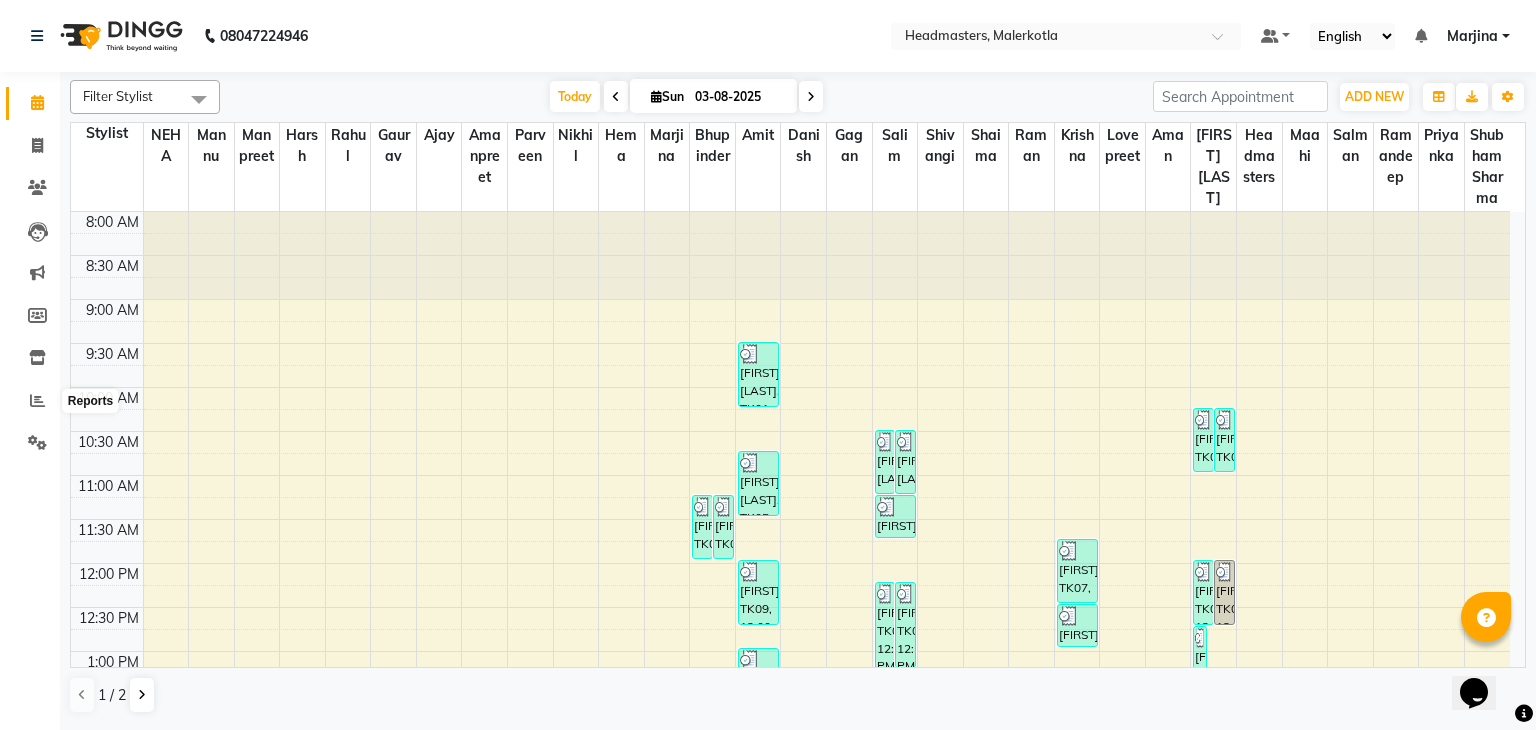 click 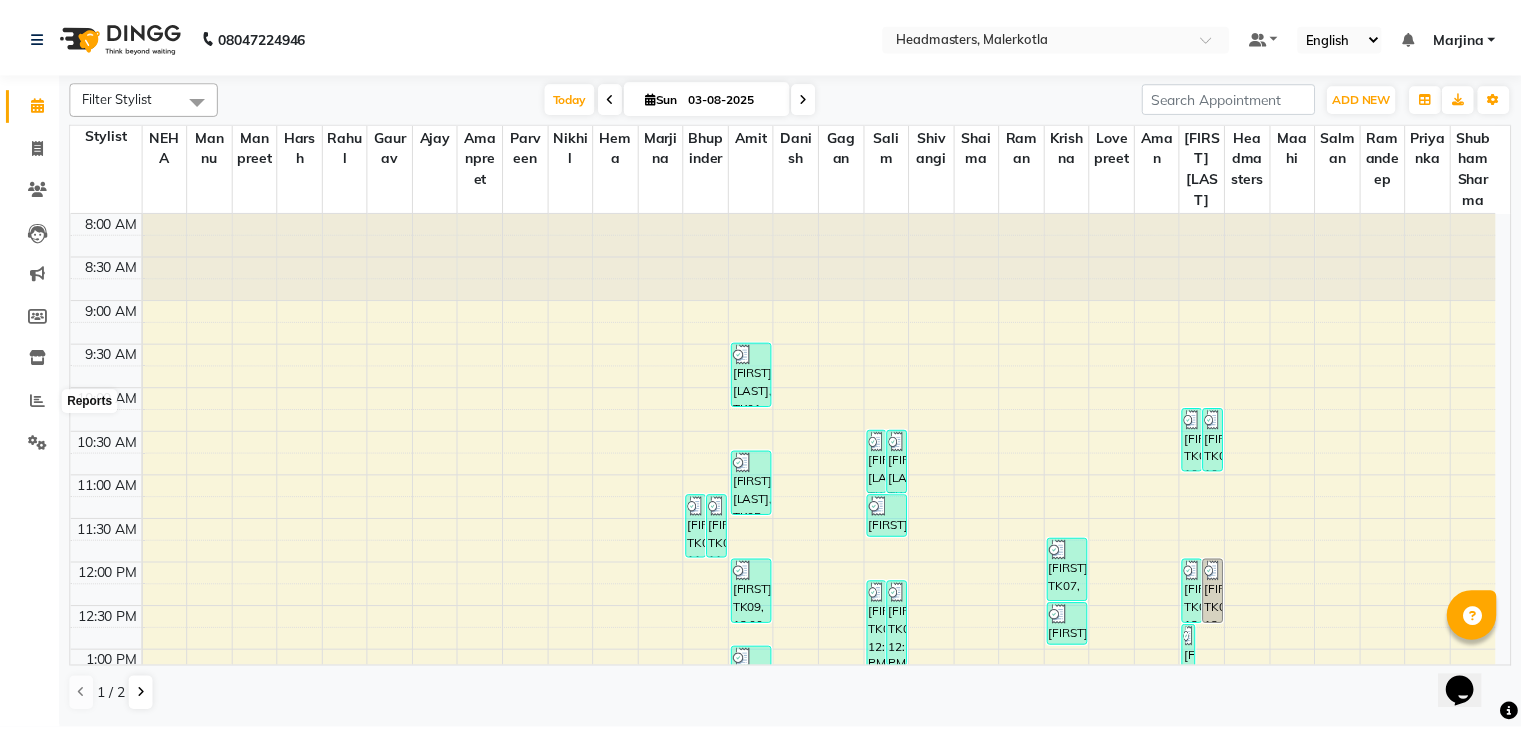 scroll, scrollTop: 0, scrollLeft: 0, axis: both 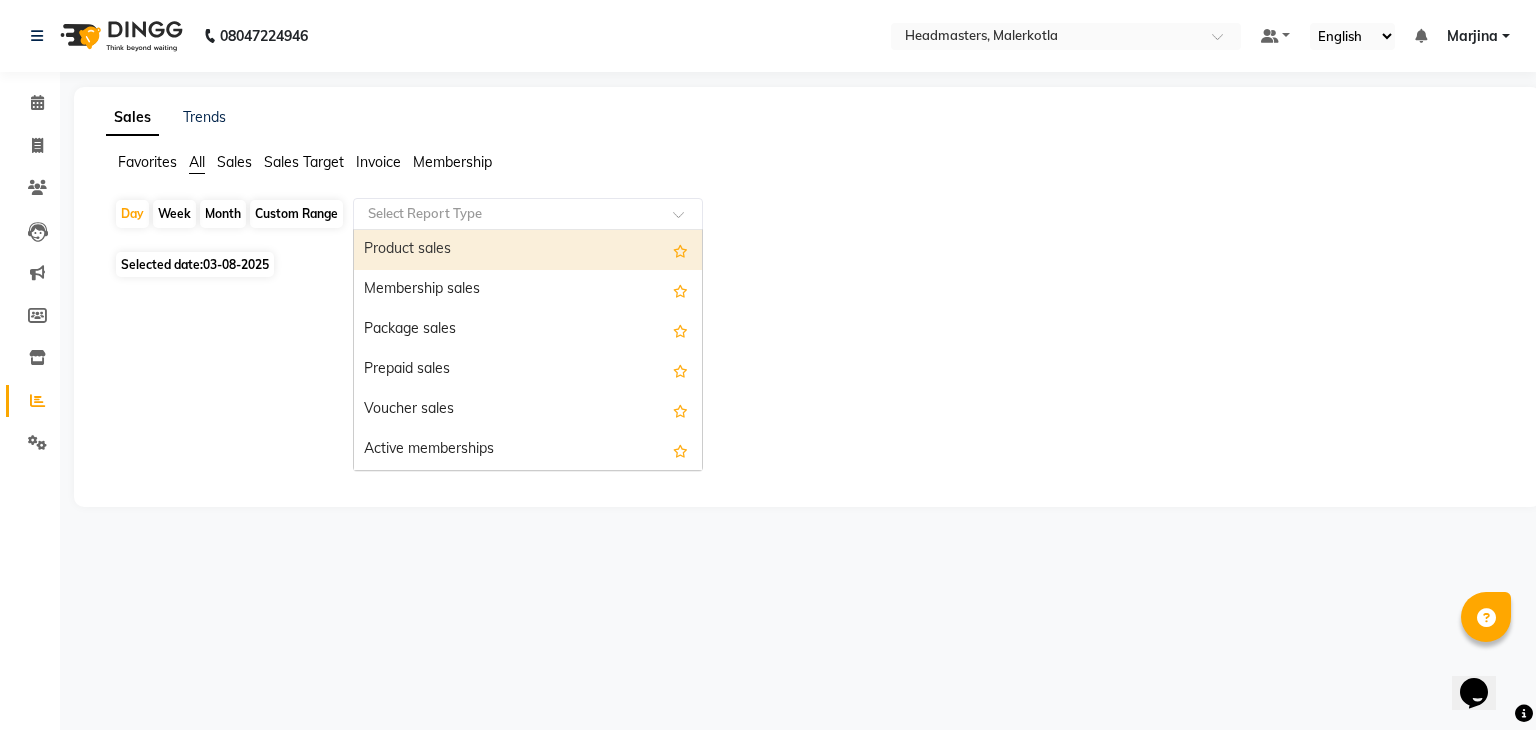 click 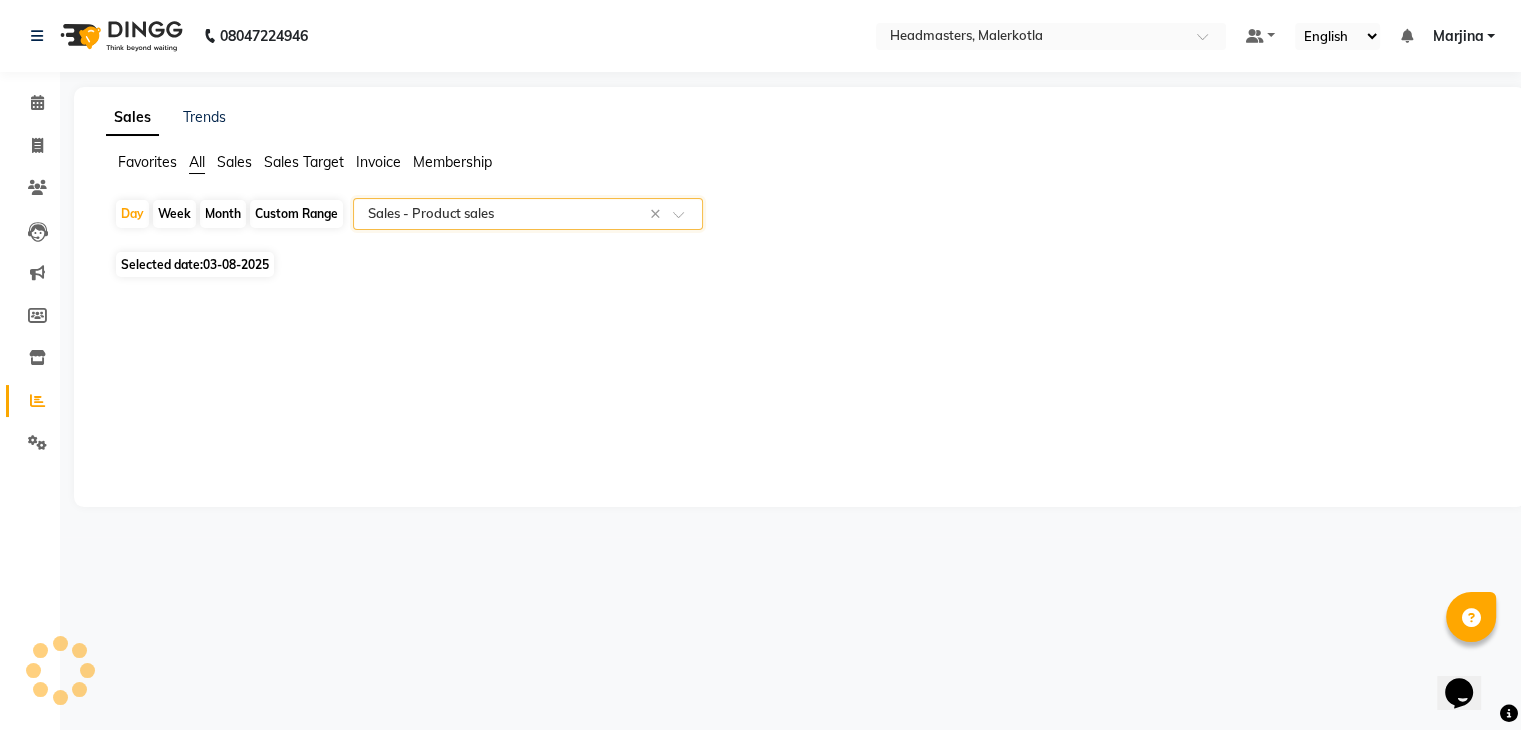 select on "csv" 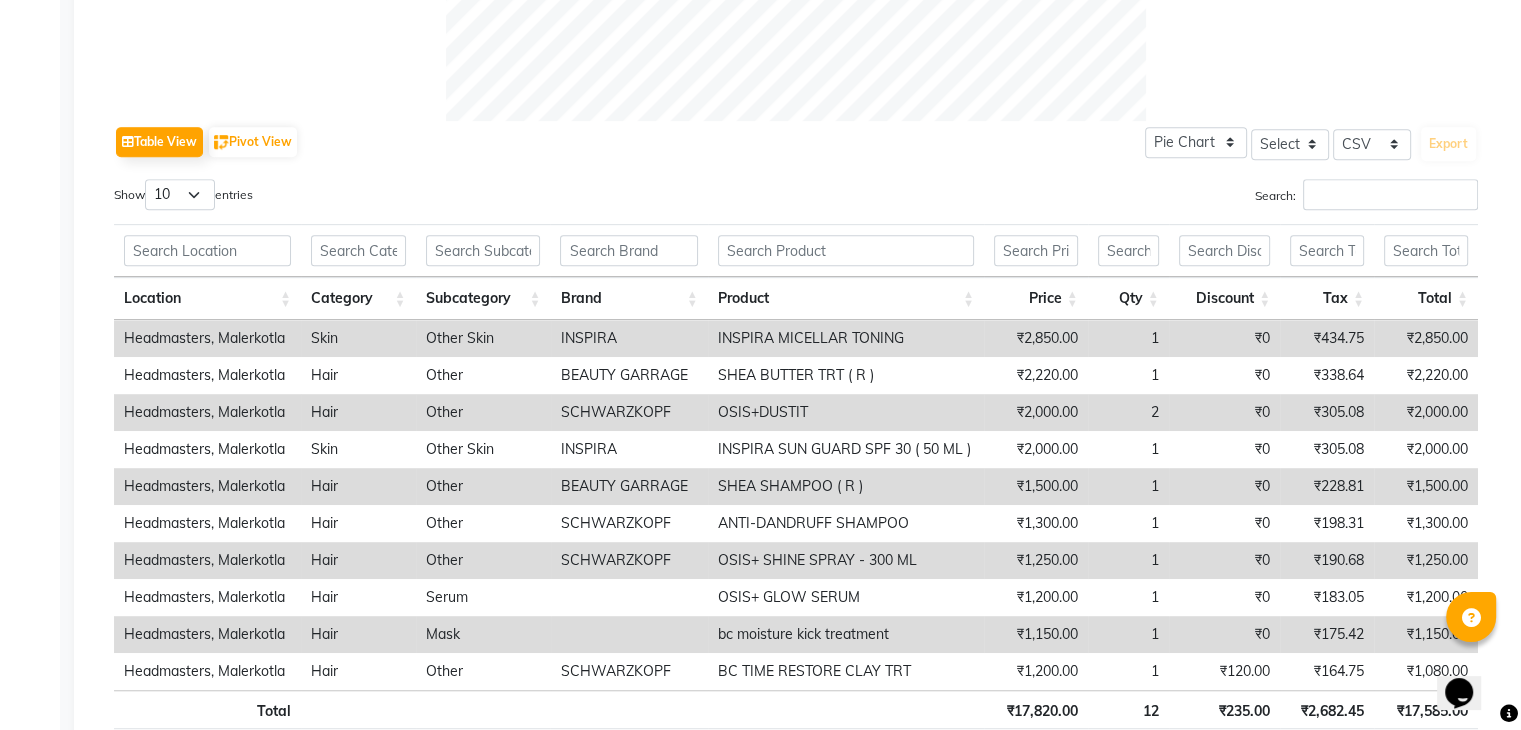 scroll, scrollTop: 721, scrollLeft: 0, axis: vertical 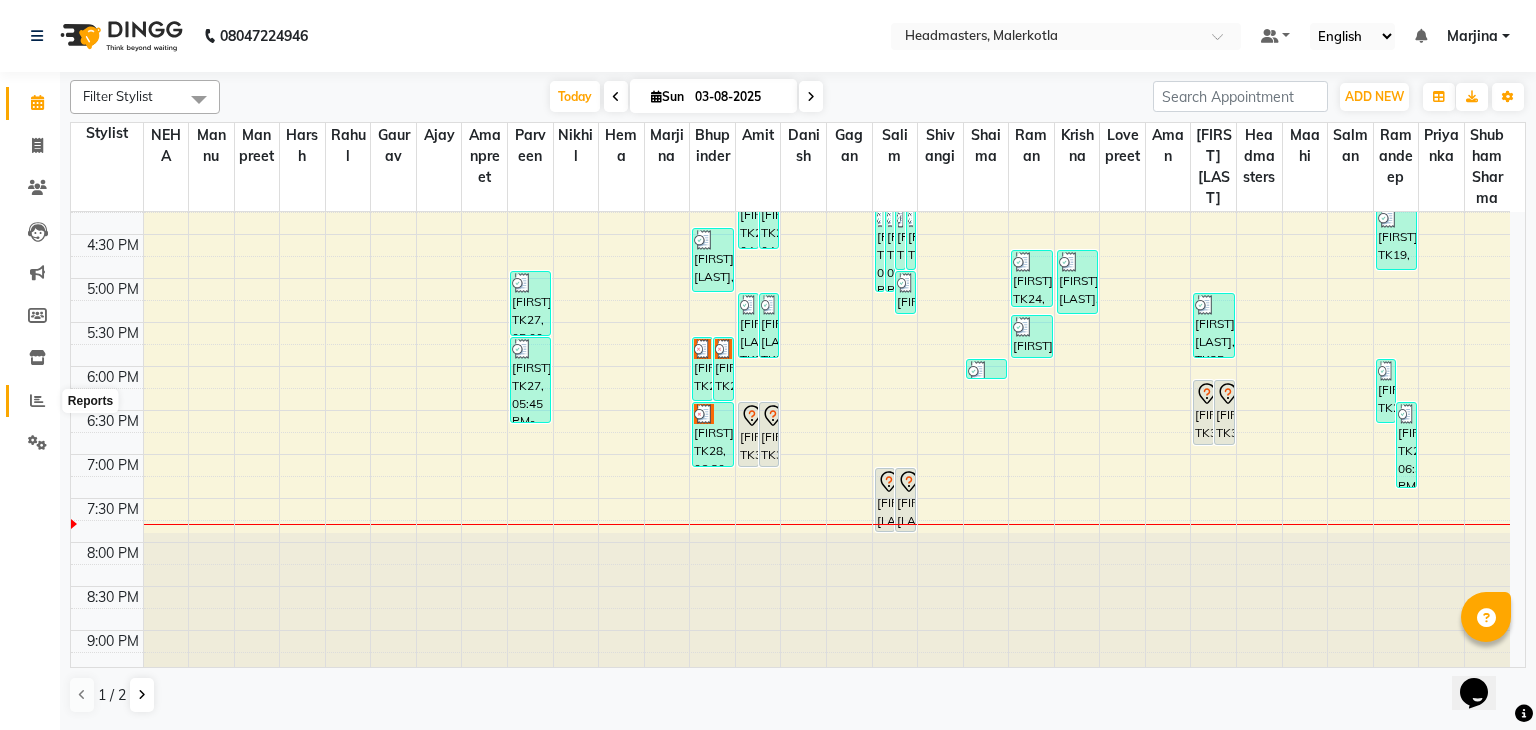 click 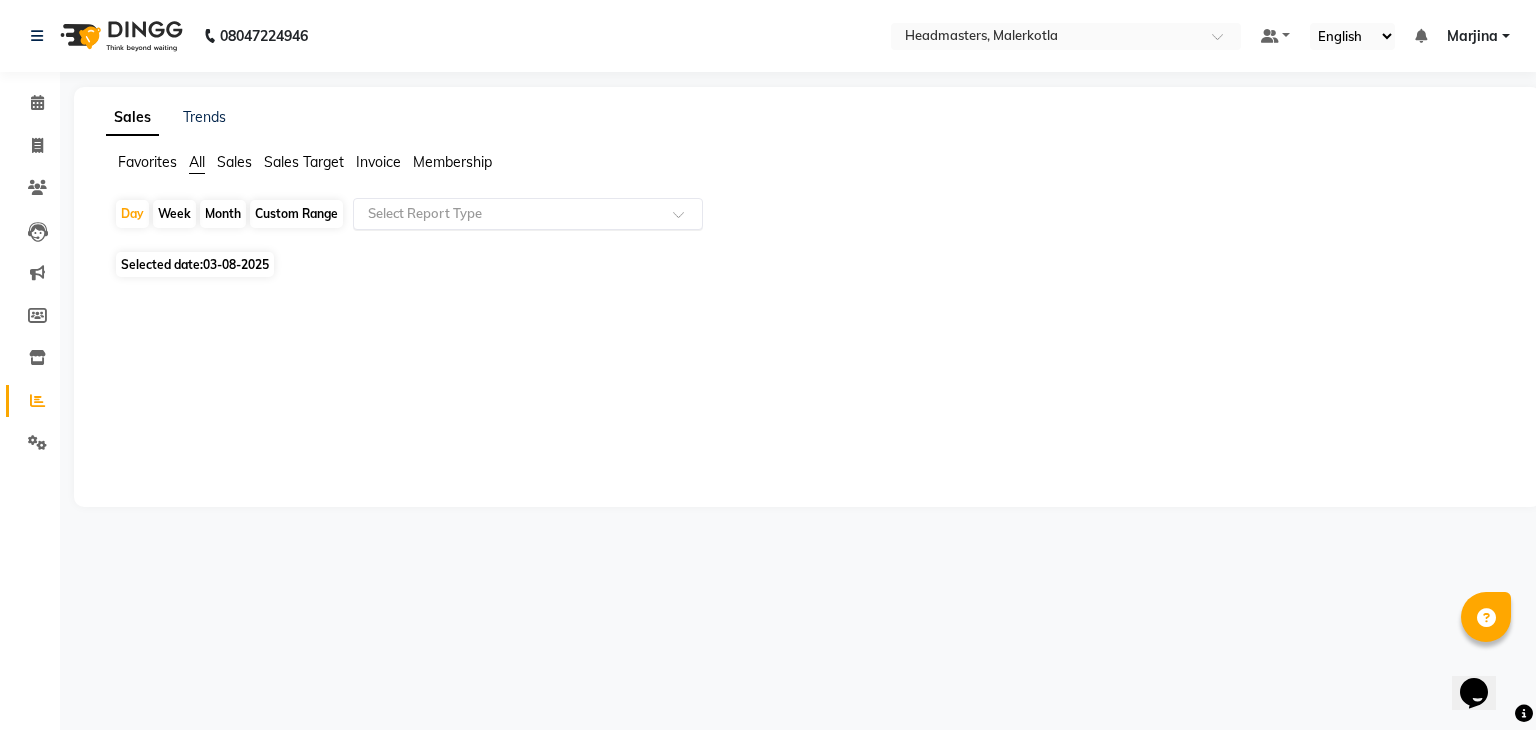 click 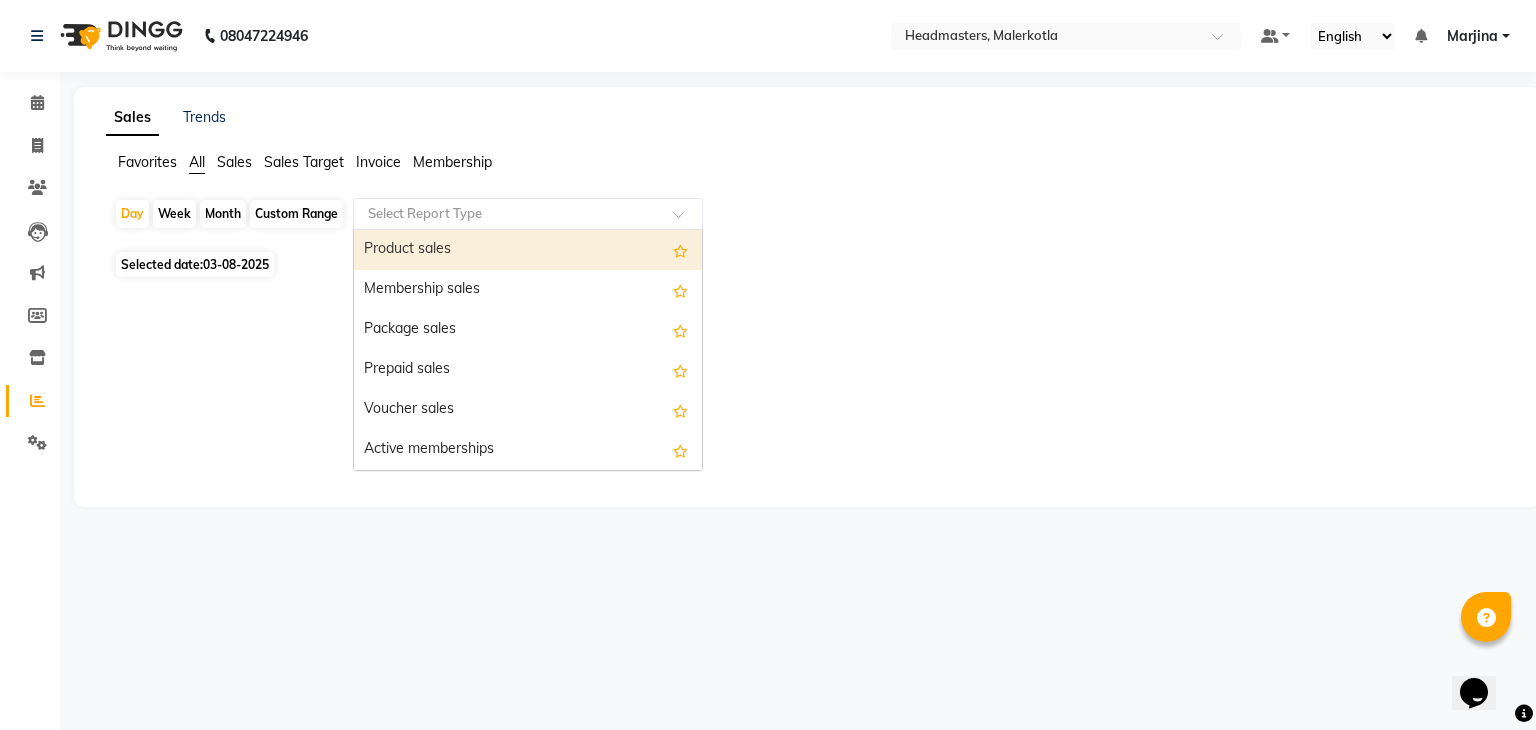 click on "Product sales" at bounding box center [528, 250] 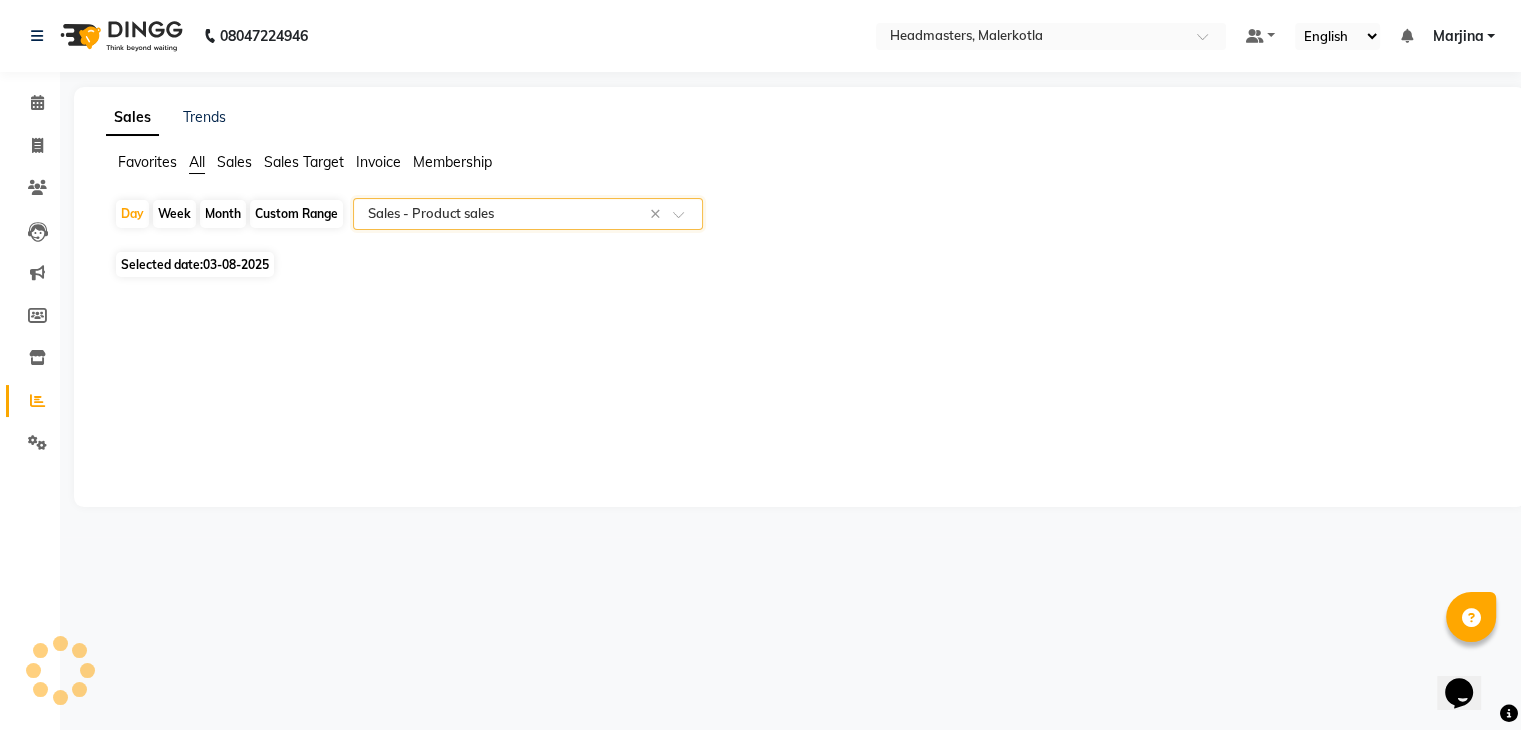select on "csv" 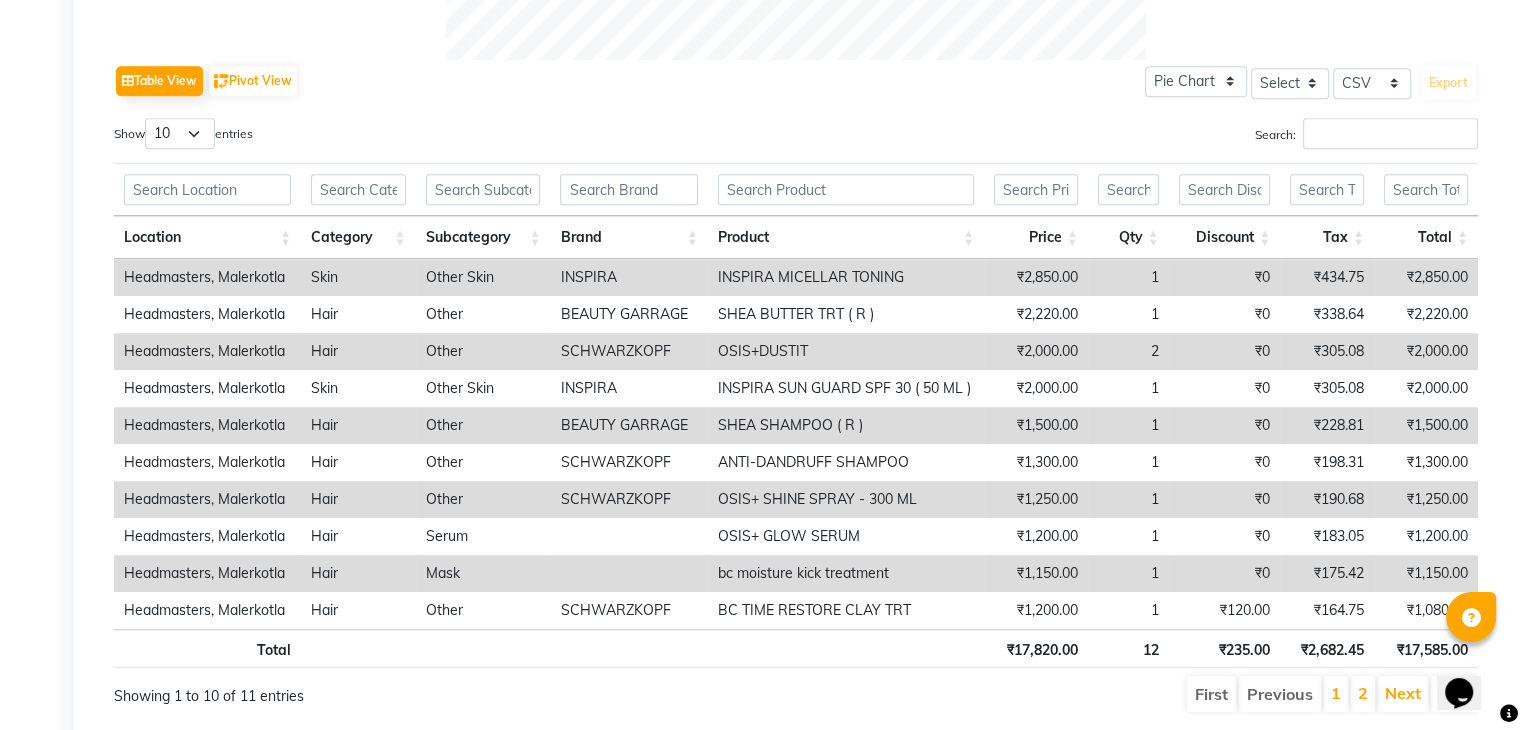 scroll, scrollTop: 975, scrollLeft: 0, axis: vertical 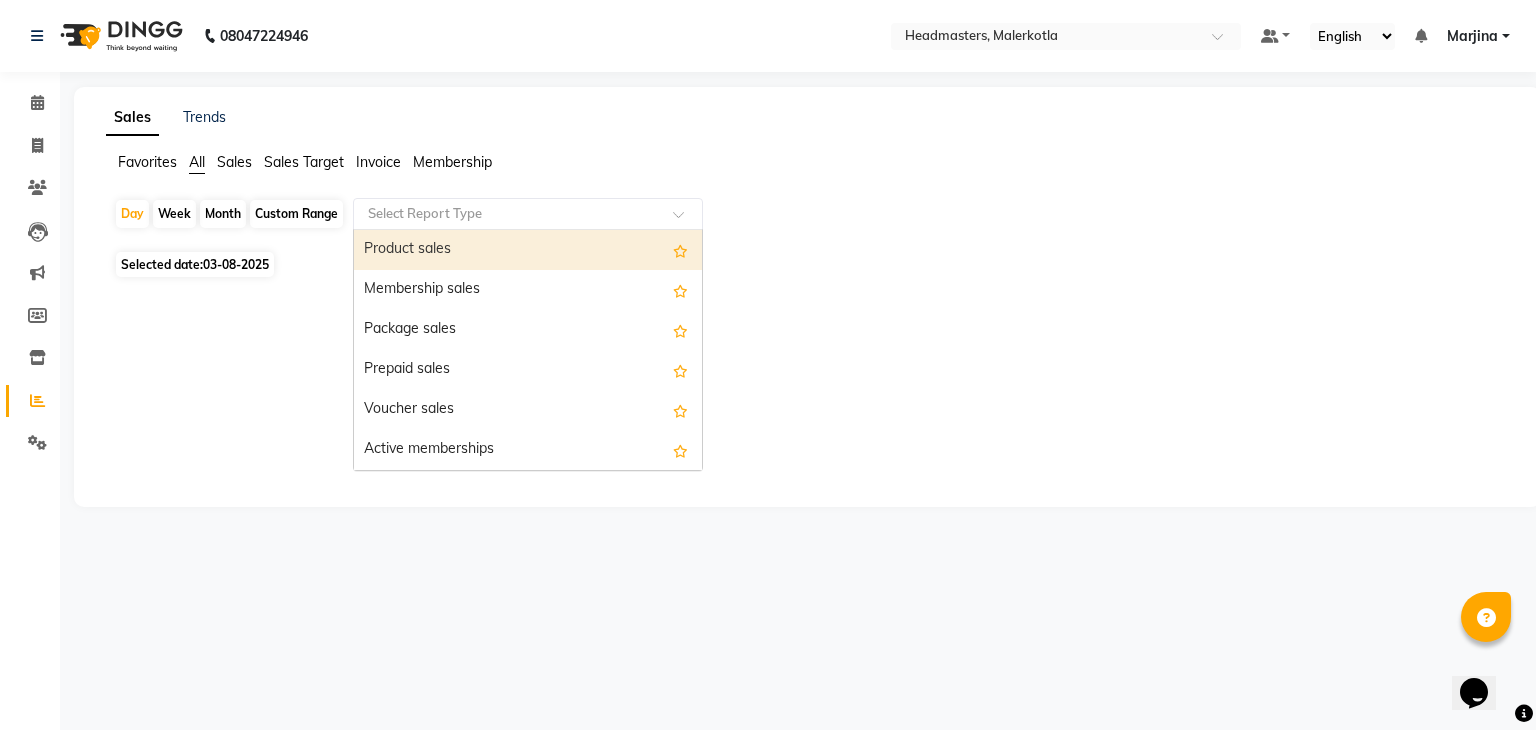 click 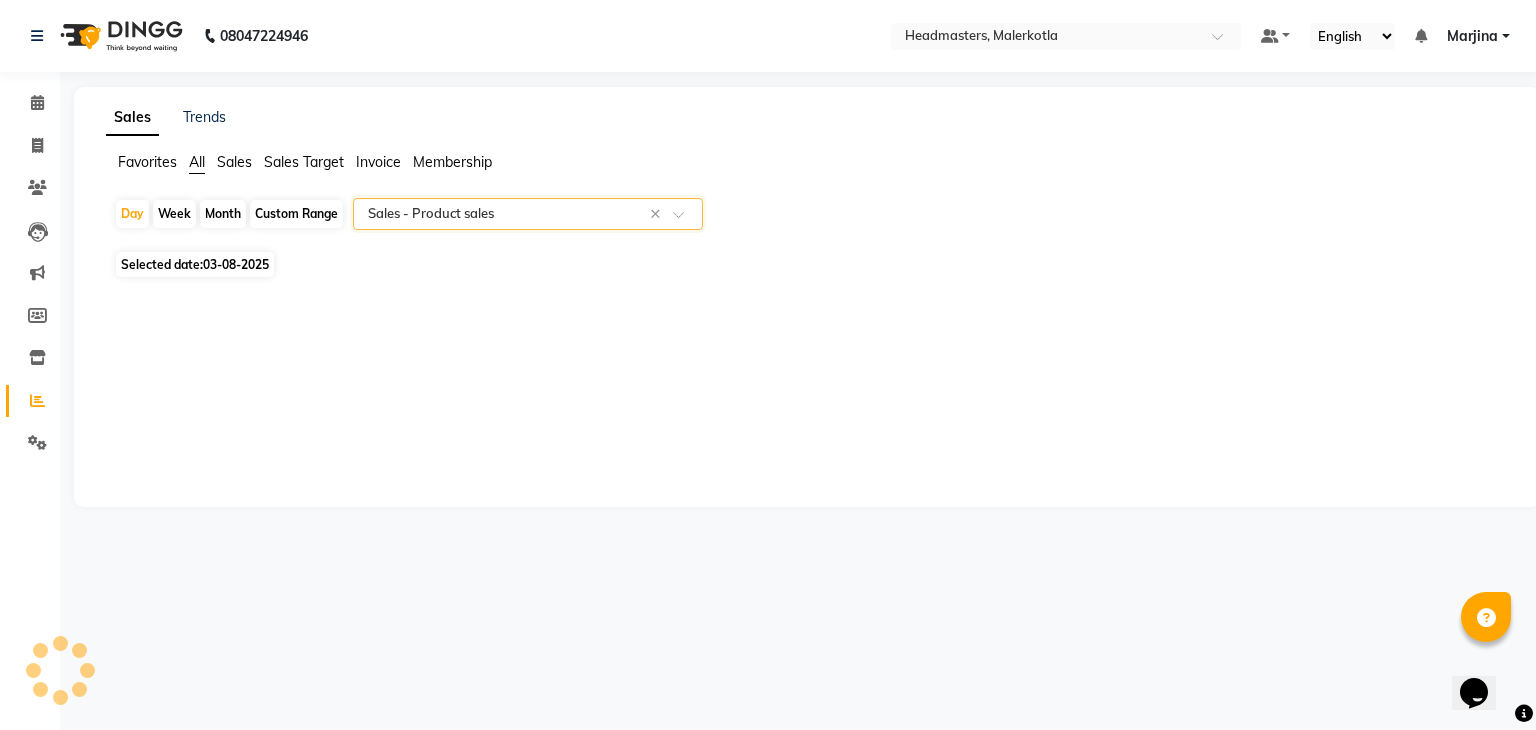 select on "csv" 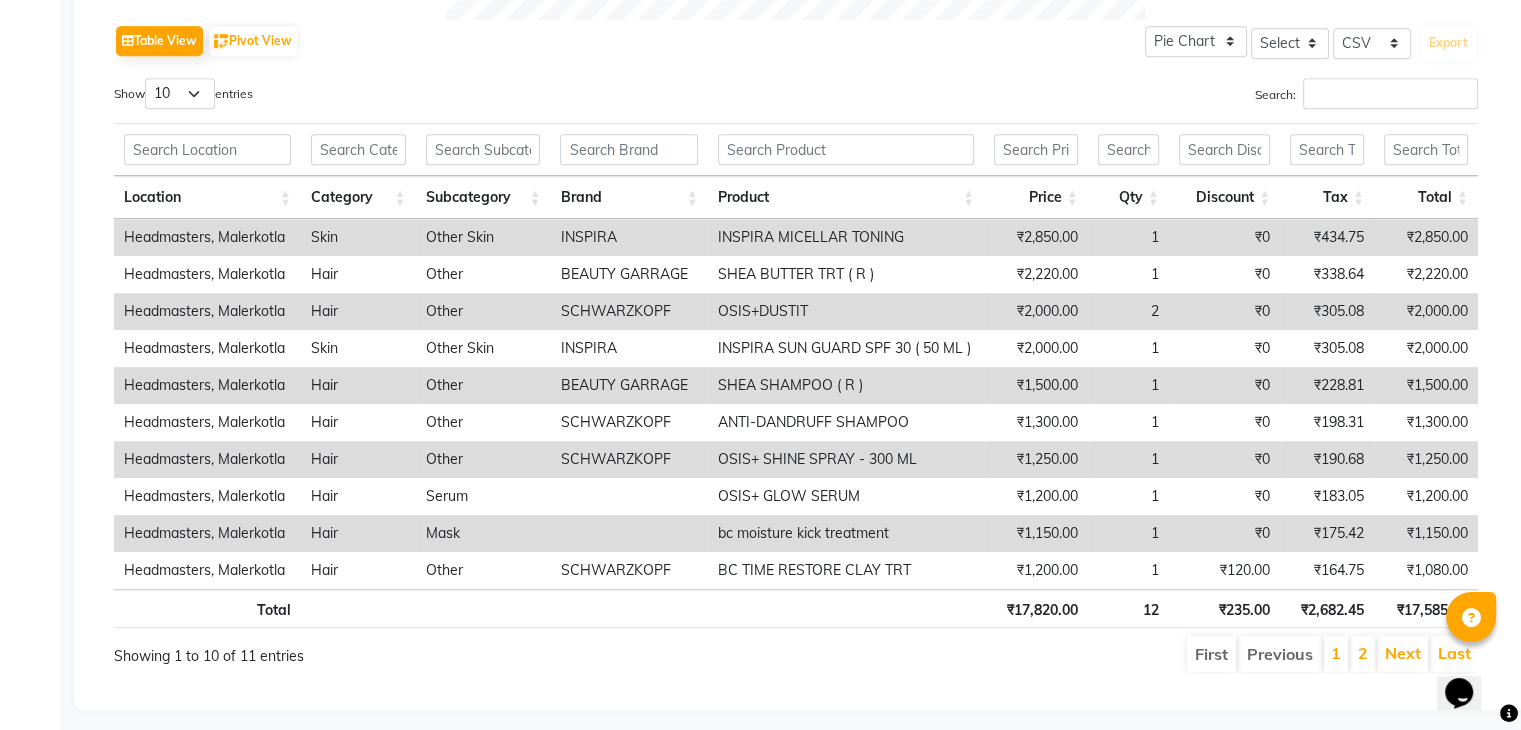 scroll, scrollTop: 1026, scrollLeft: 0, axis: vertical 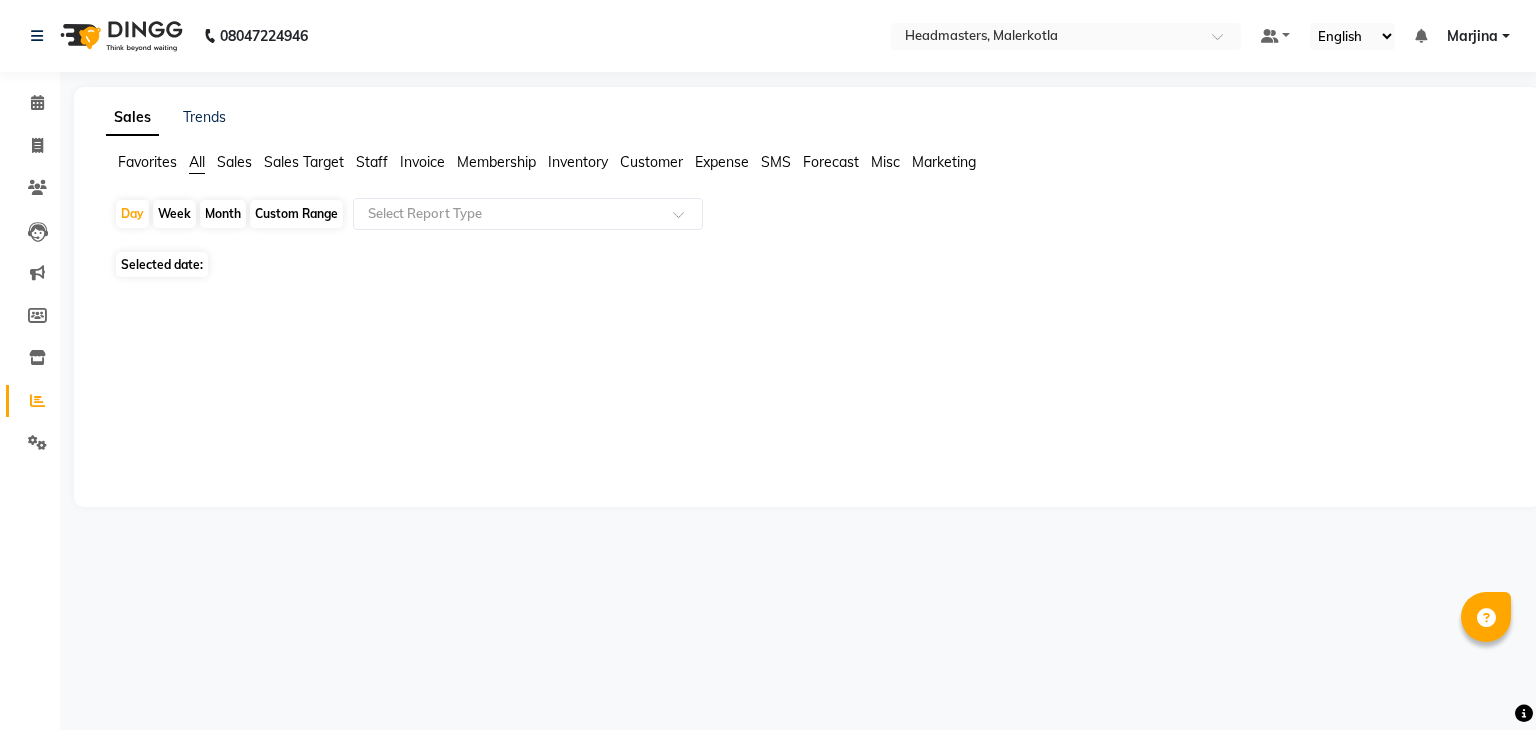 select on "en" 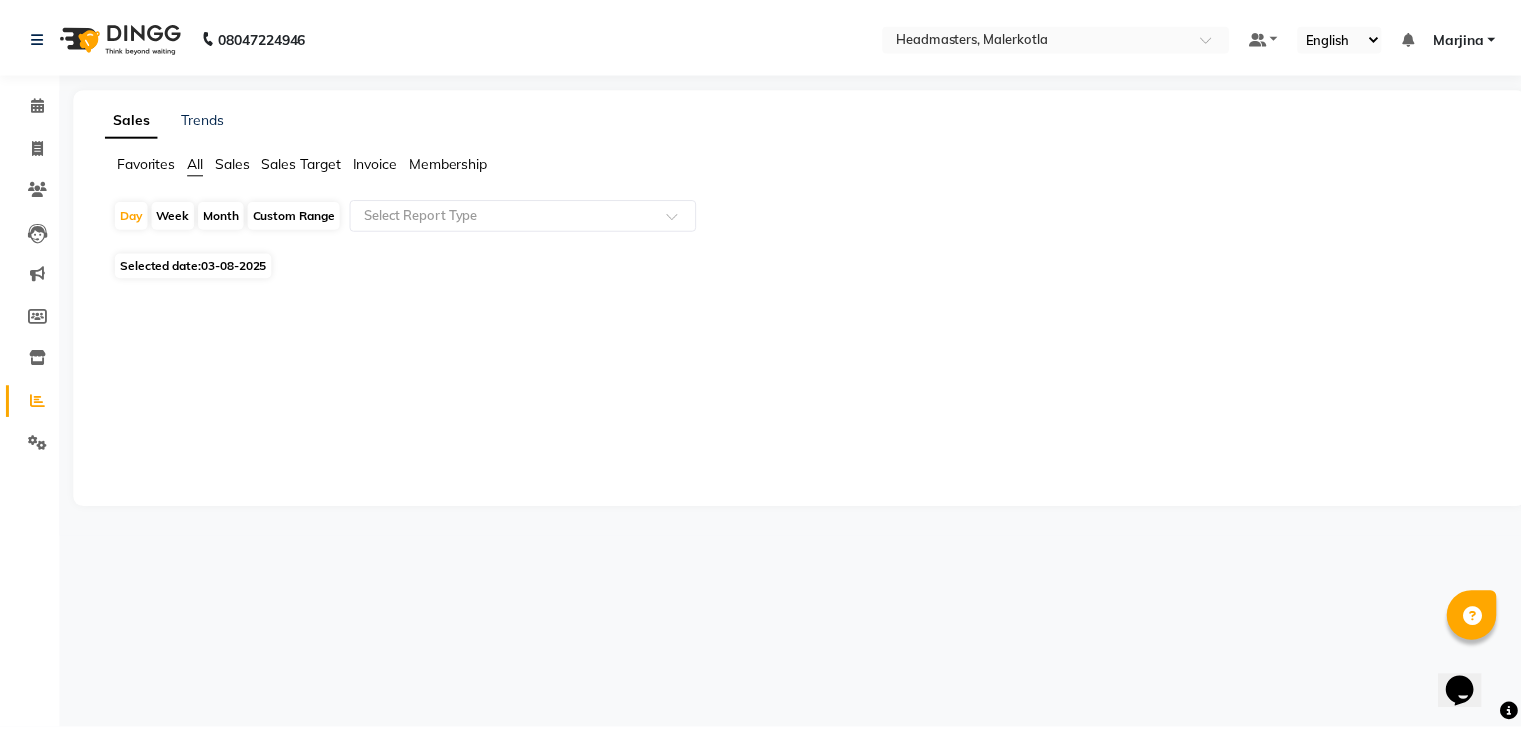 scroll, scrollTop: 0, scrollLeft: 0, axis: both 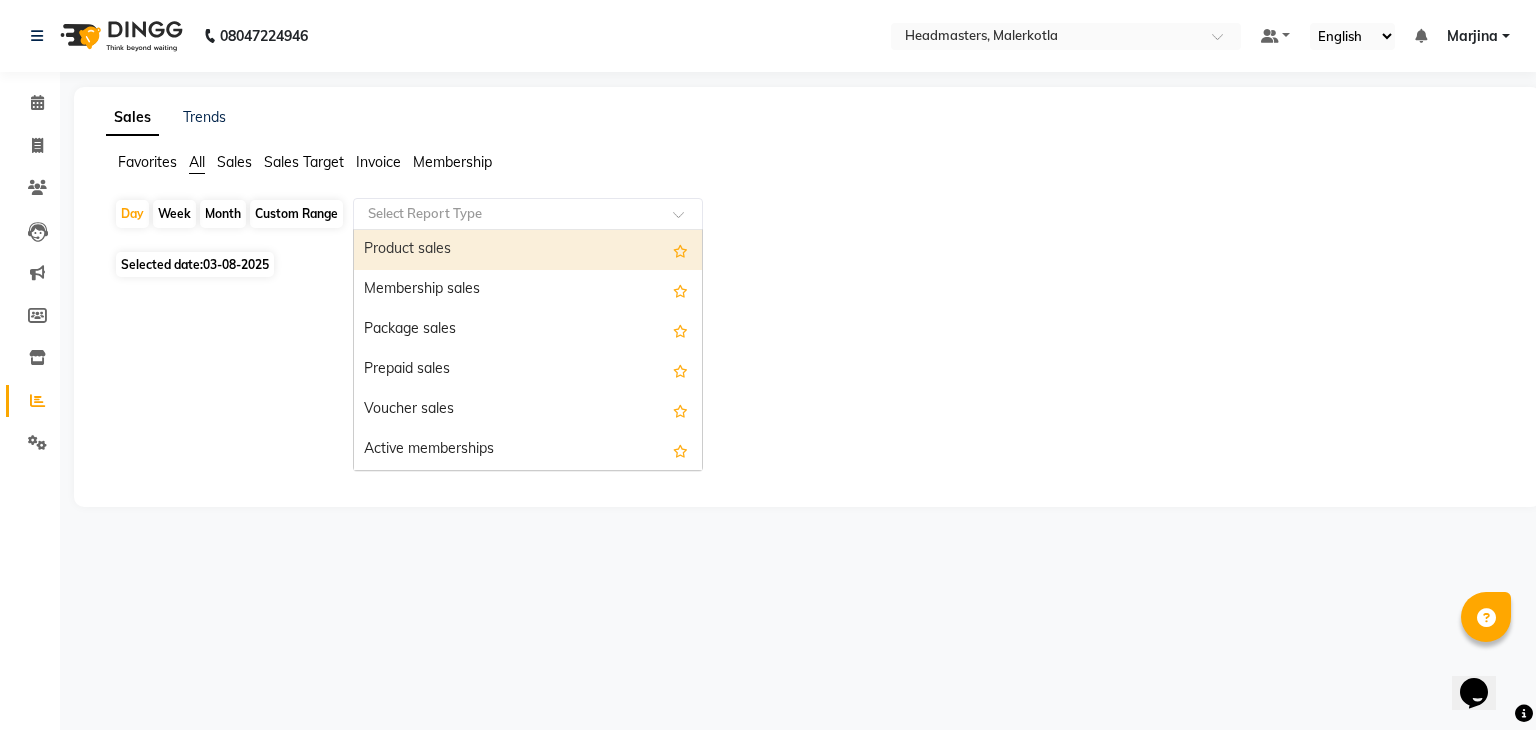 click 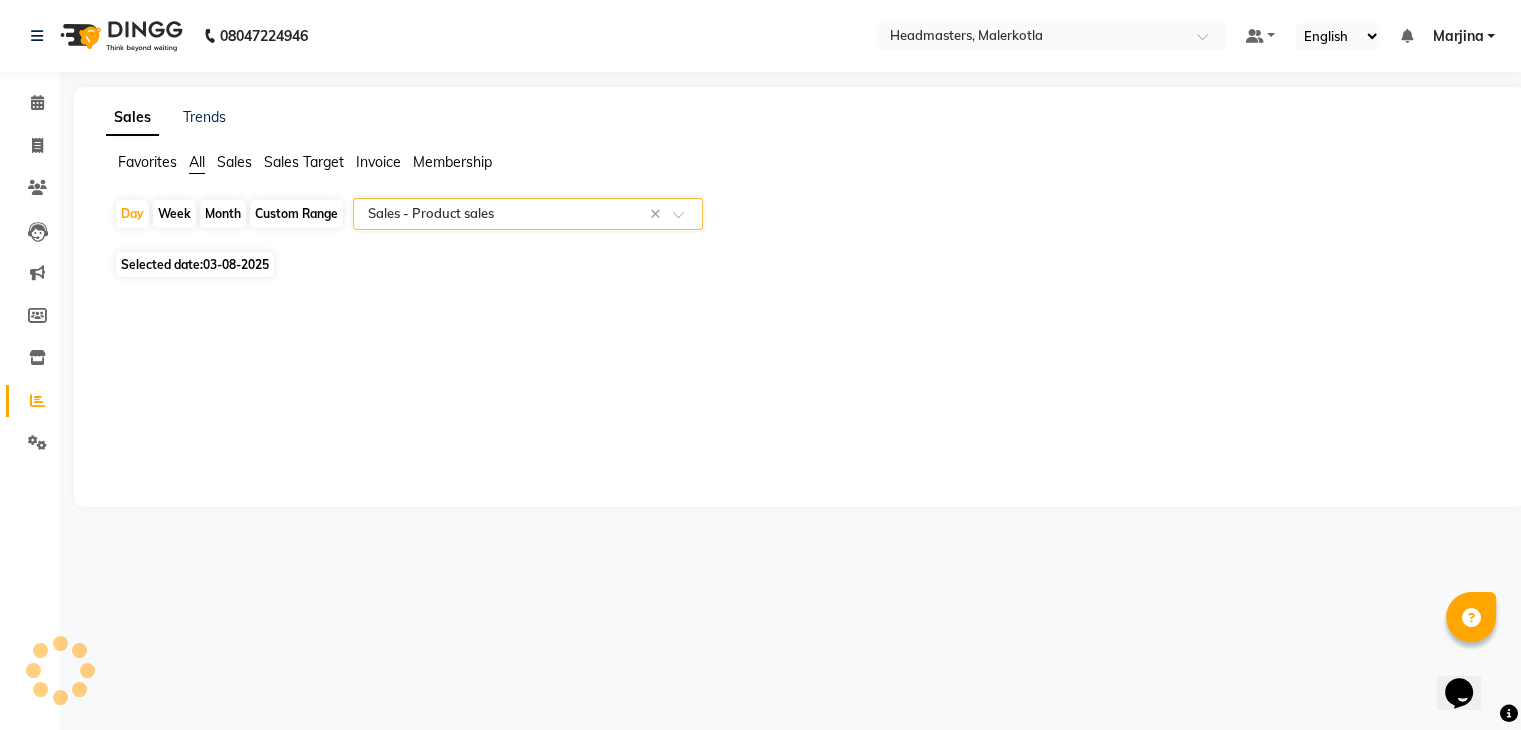 select on "csv" 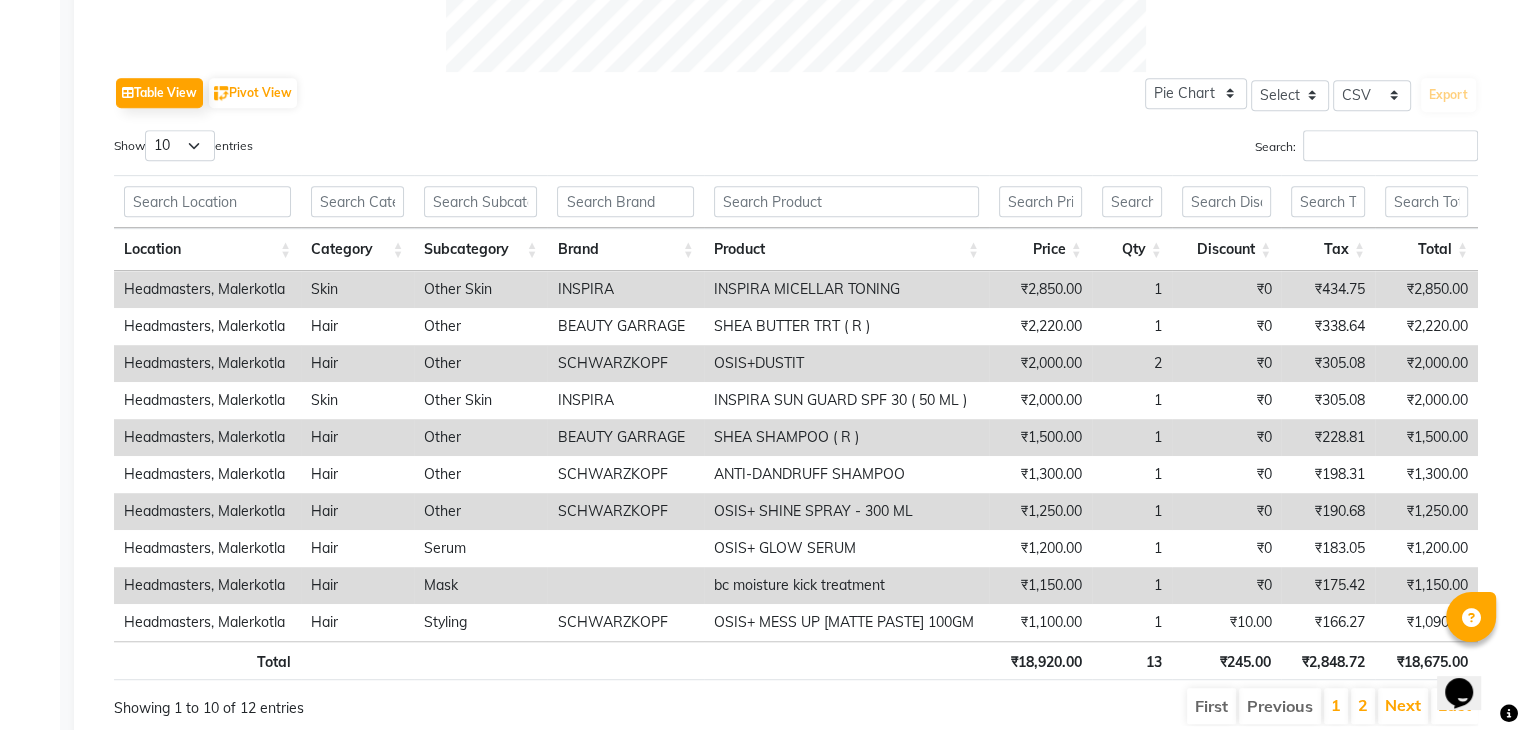 scroll, scrollTop: 1026, scrollLeft: 0, axis: vertical 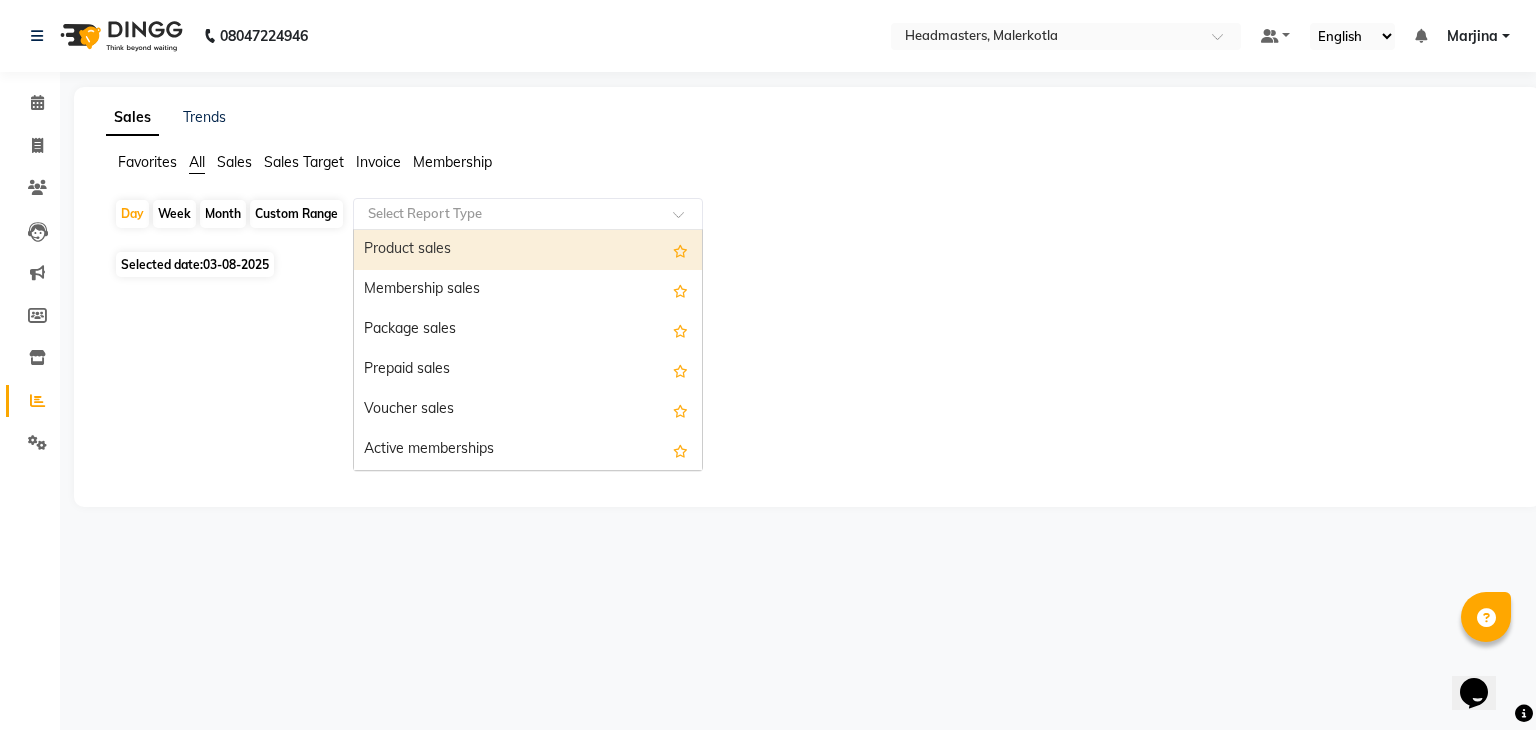 click 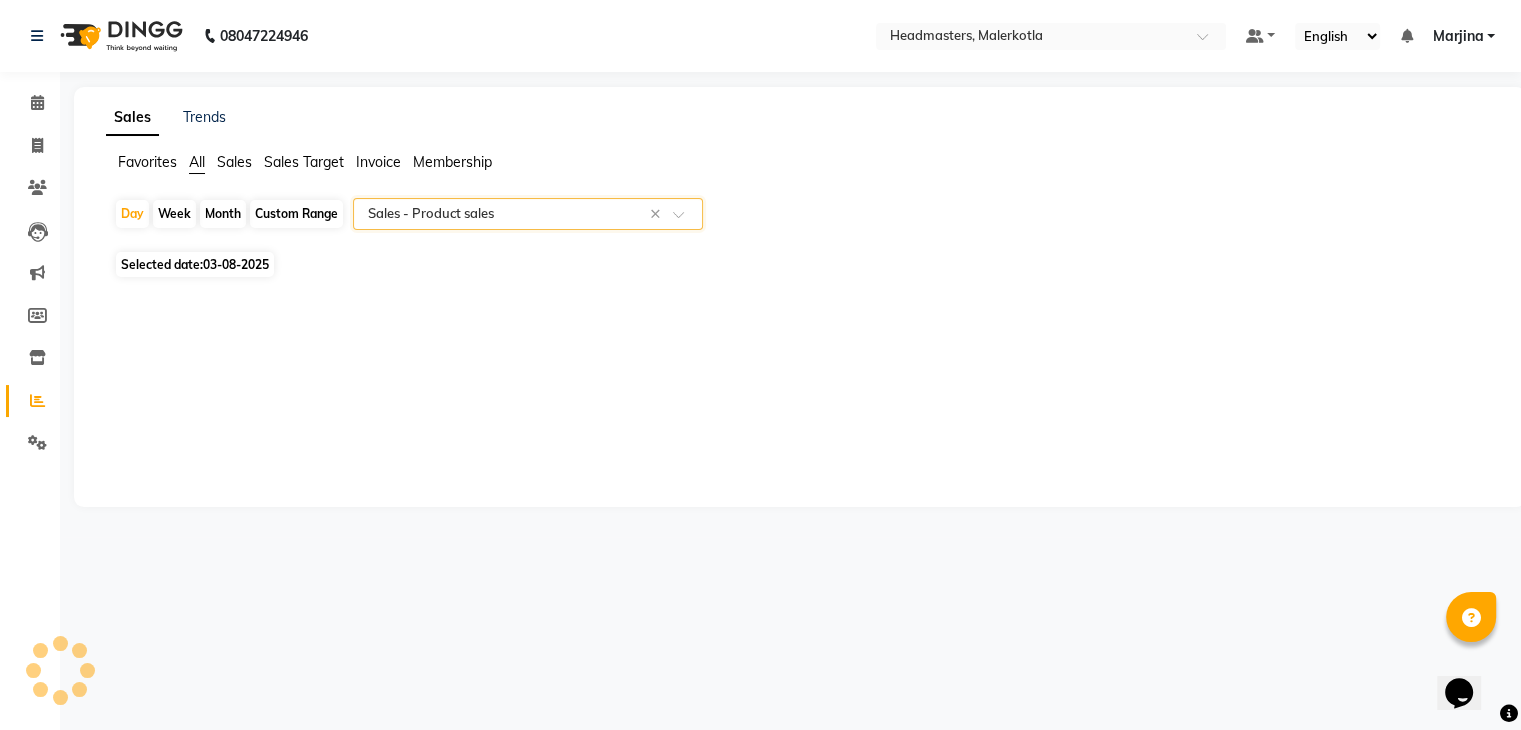 select on "csv" 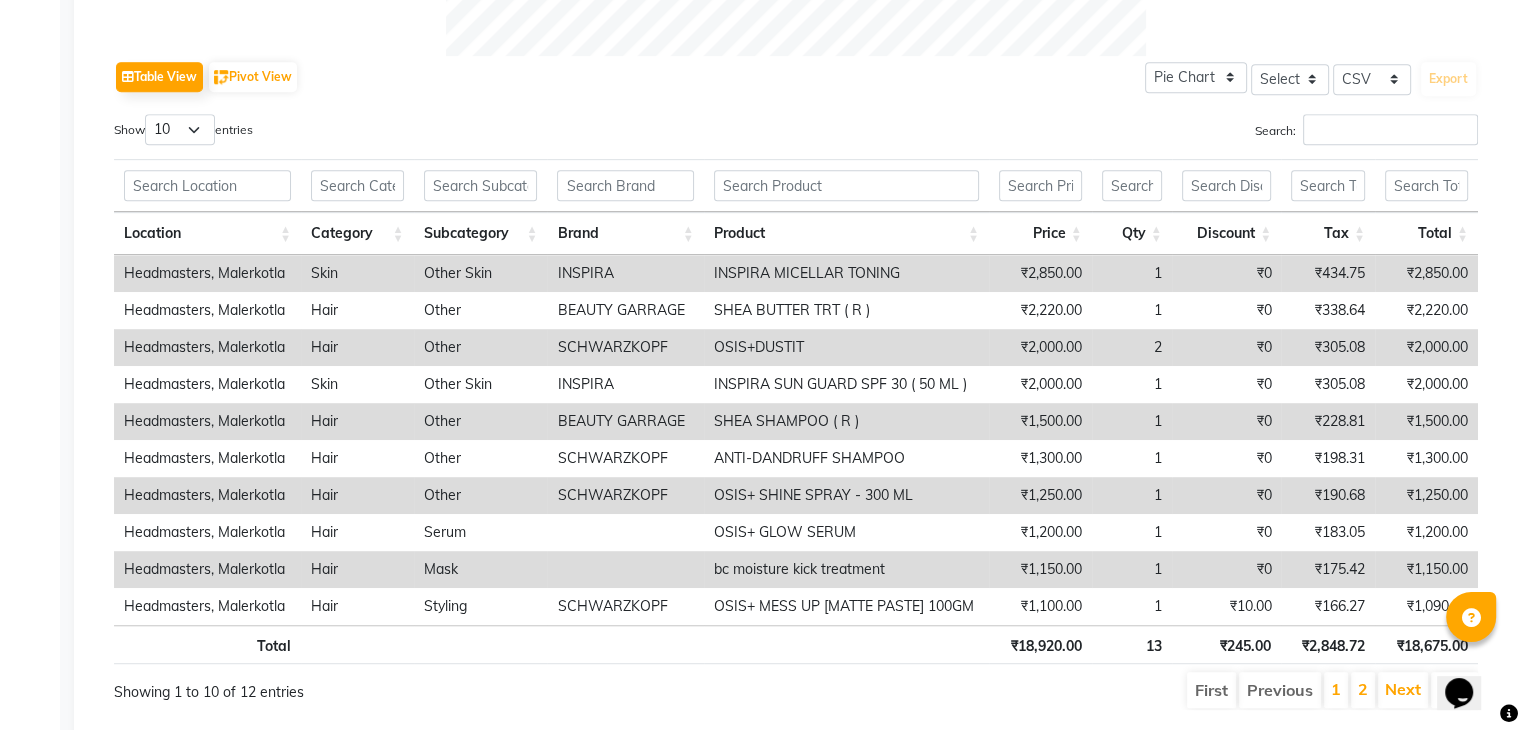 scroll, scrollTop: 1026, scrollLeft: 0, axis: vertical 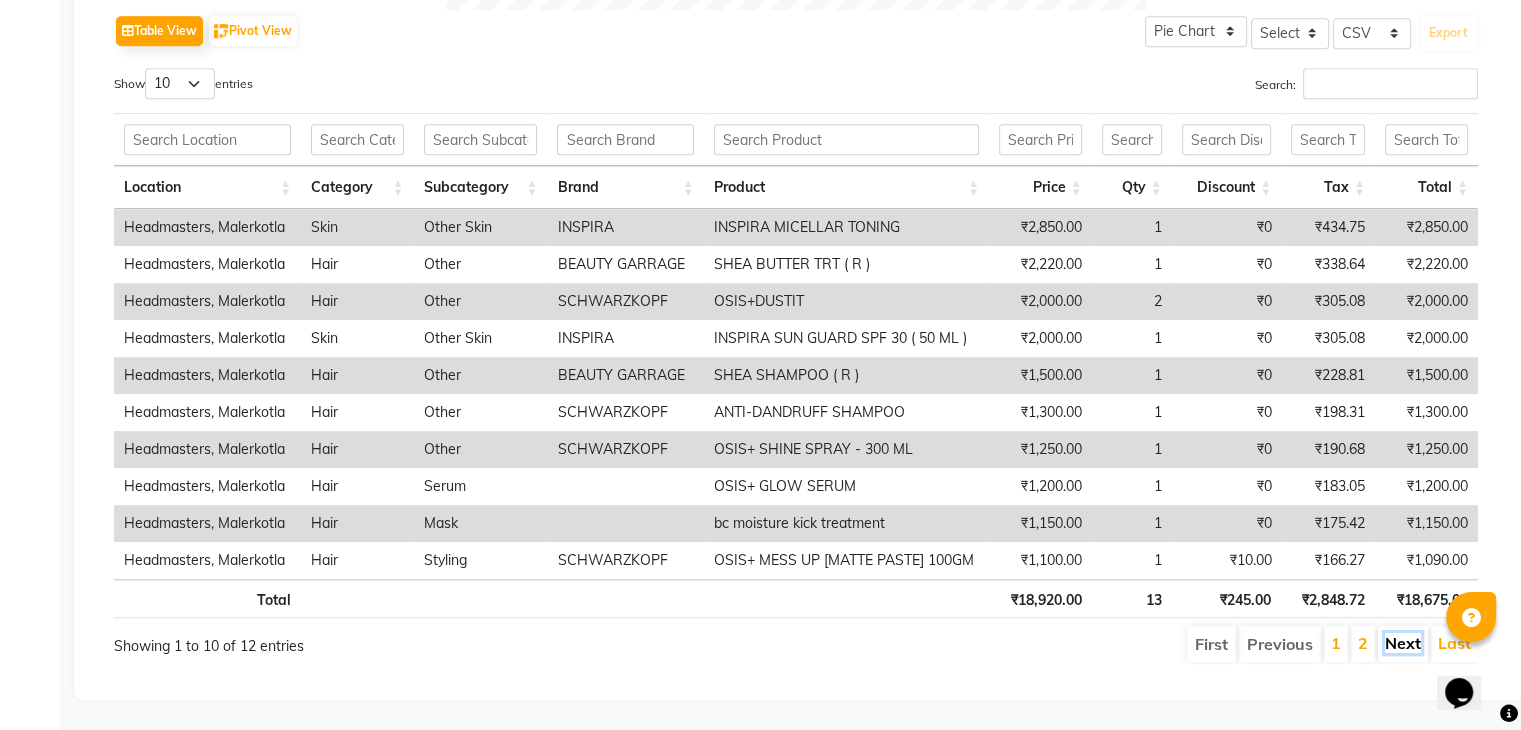 click on "Next" at bounding box center (1403, 643) 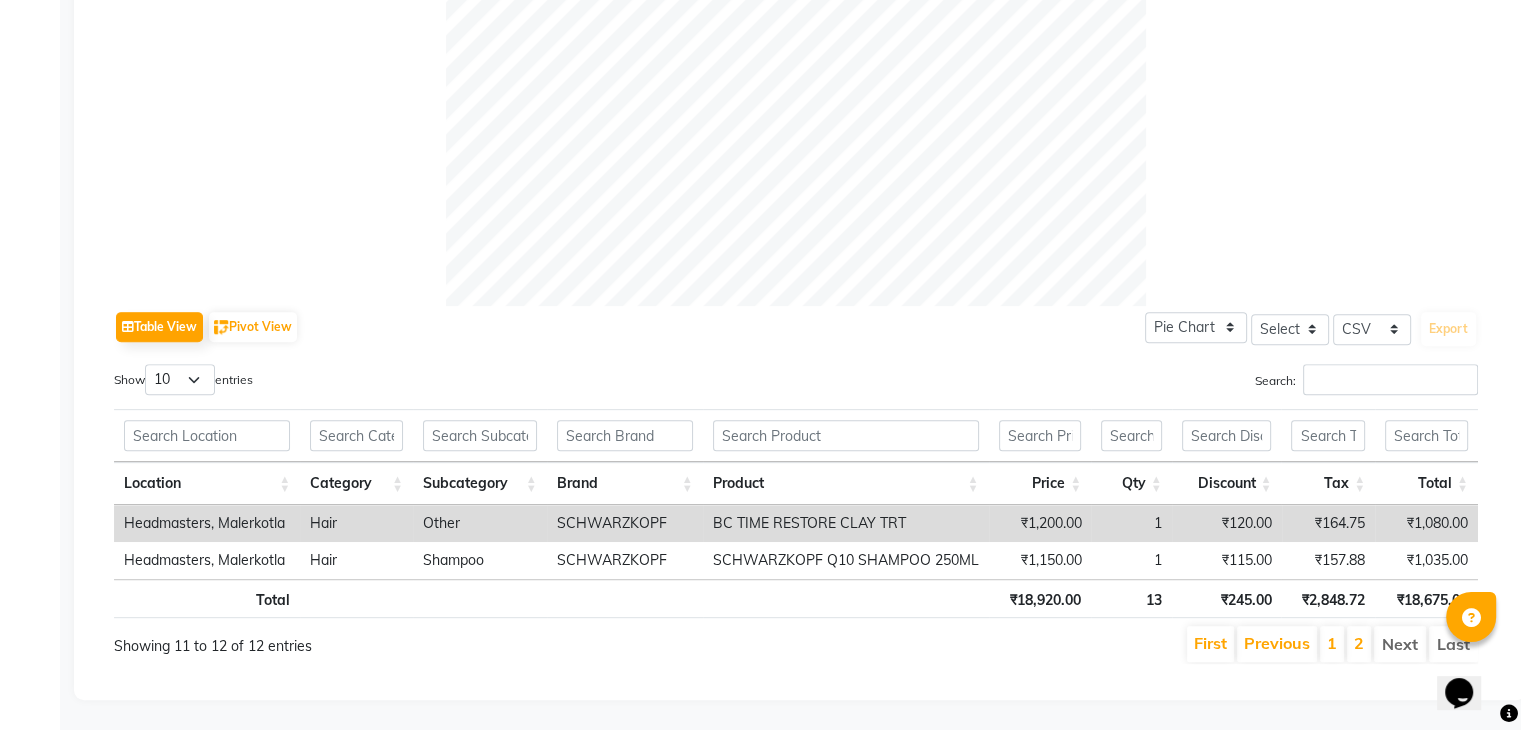 scroll, scrollTop: 730, scrollLeft: 0, axis: vertical 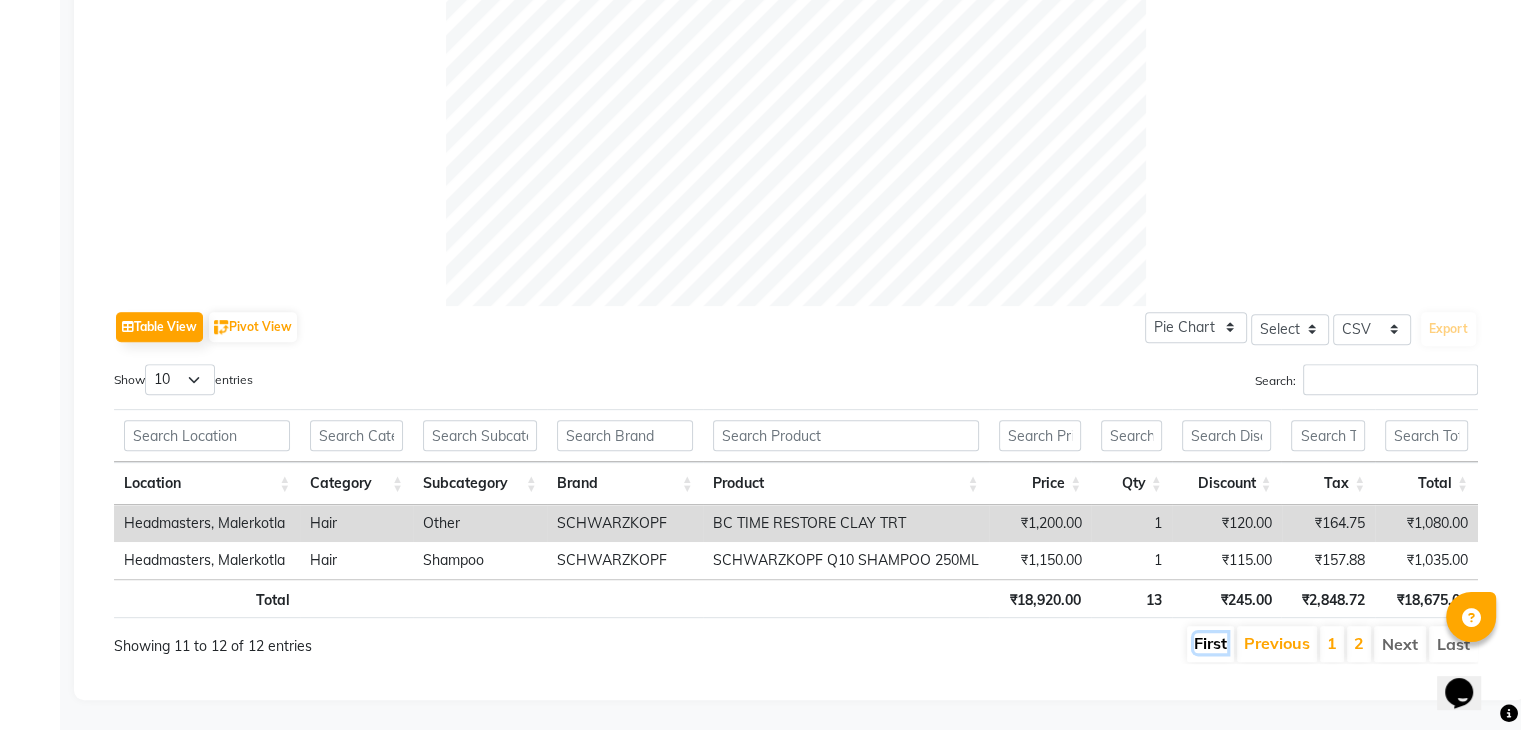 click on "First" 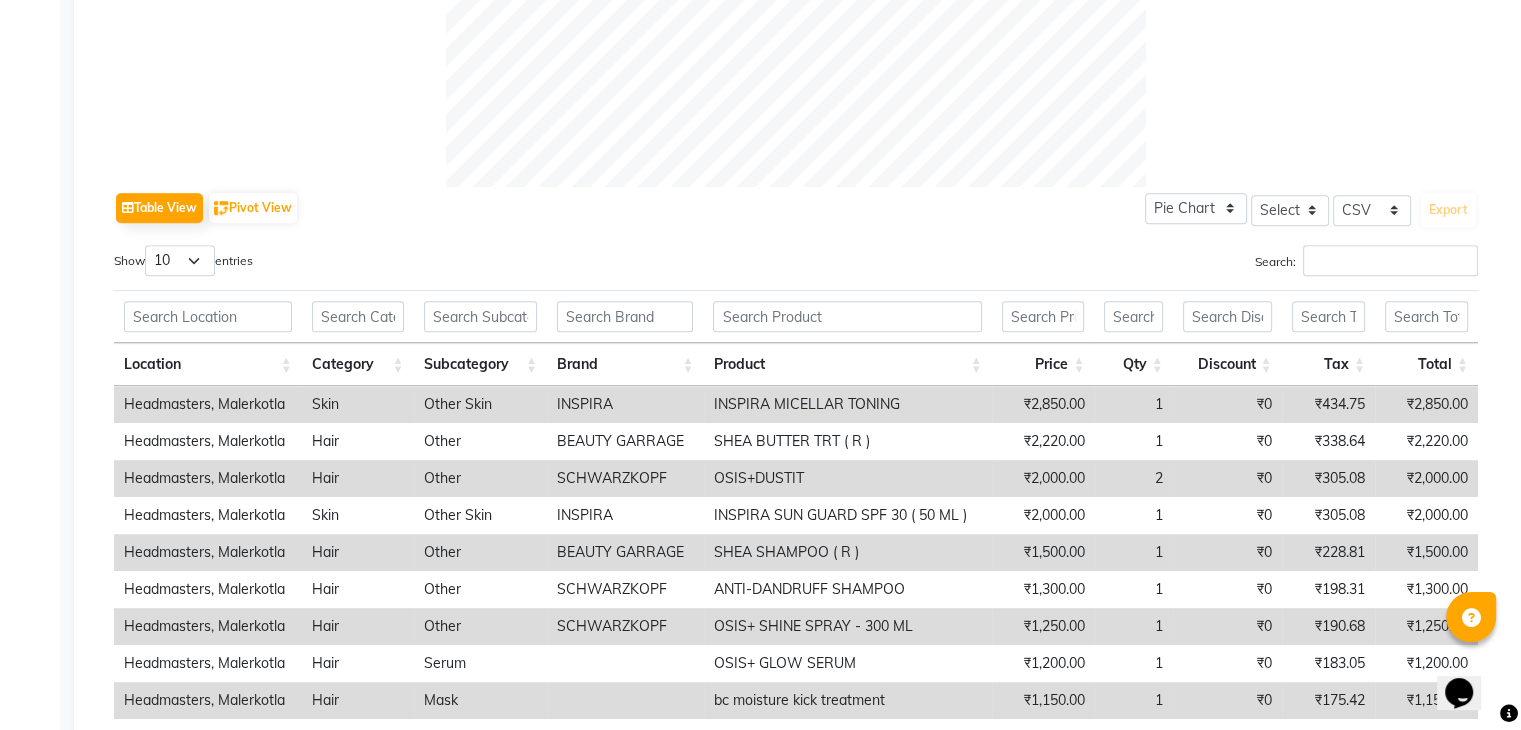 scroll, scrollTop: 1026, scrollLeft: 0, axis: vertical 